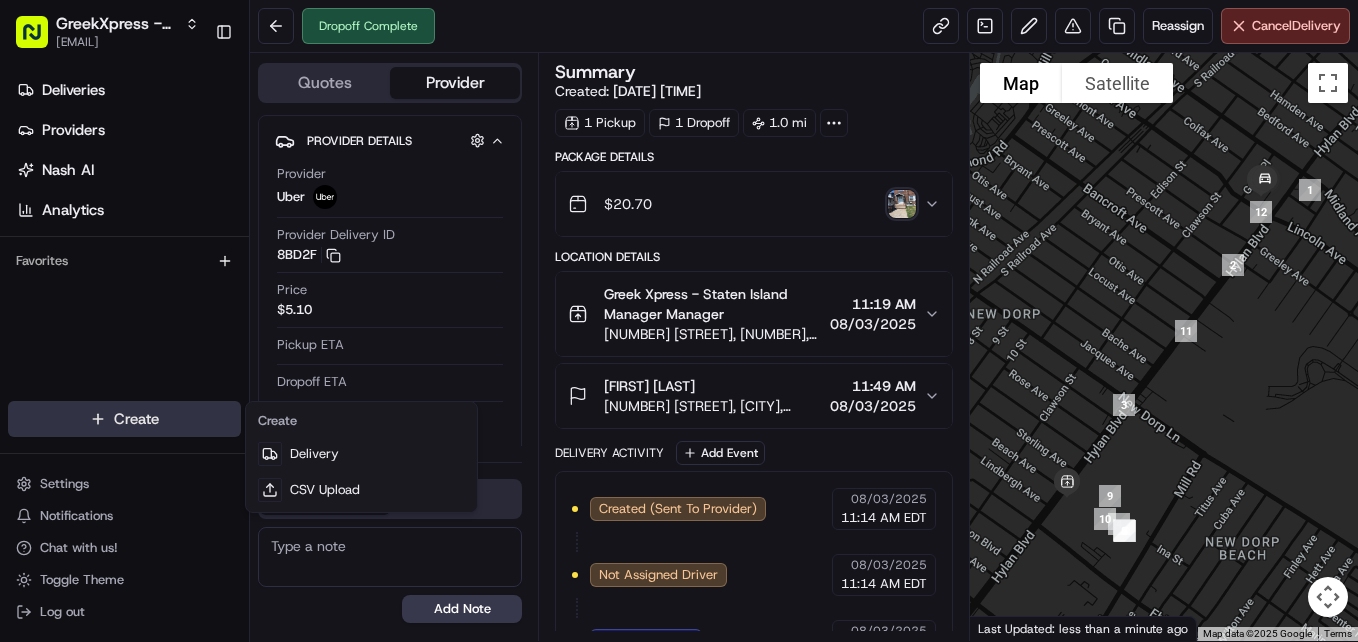 scroll, scrollTop: 0, scrollLeft: 0, axis: both 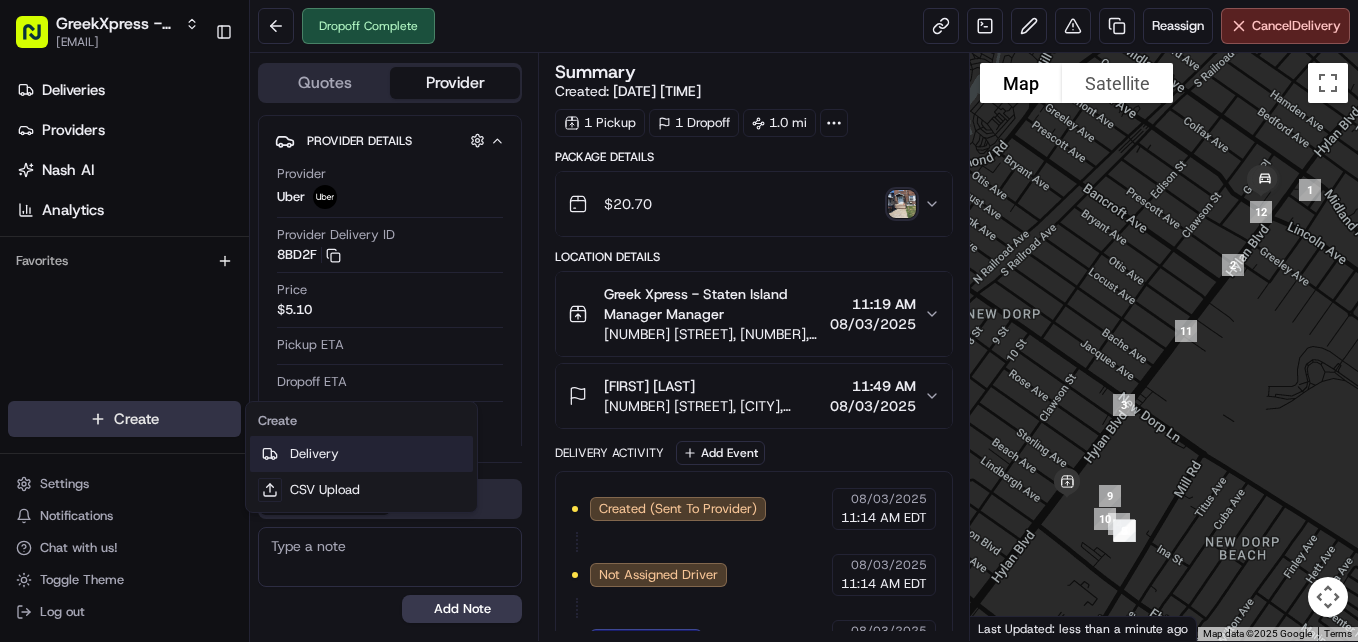 click on "Delivery" at bounding box center (361, 454) 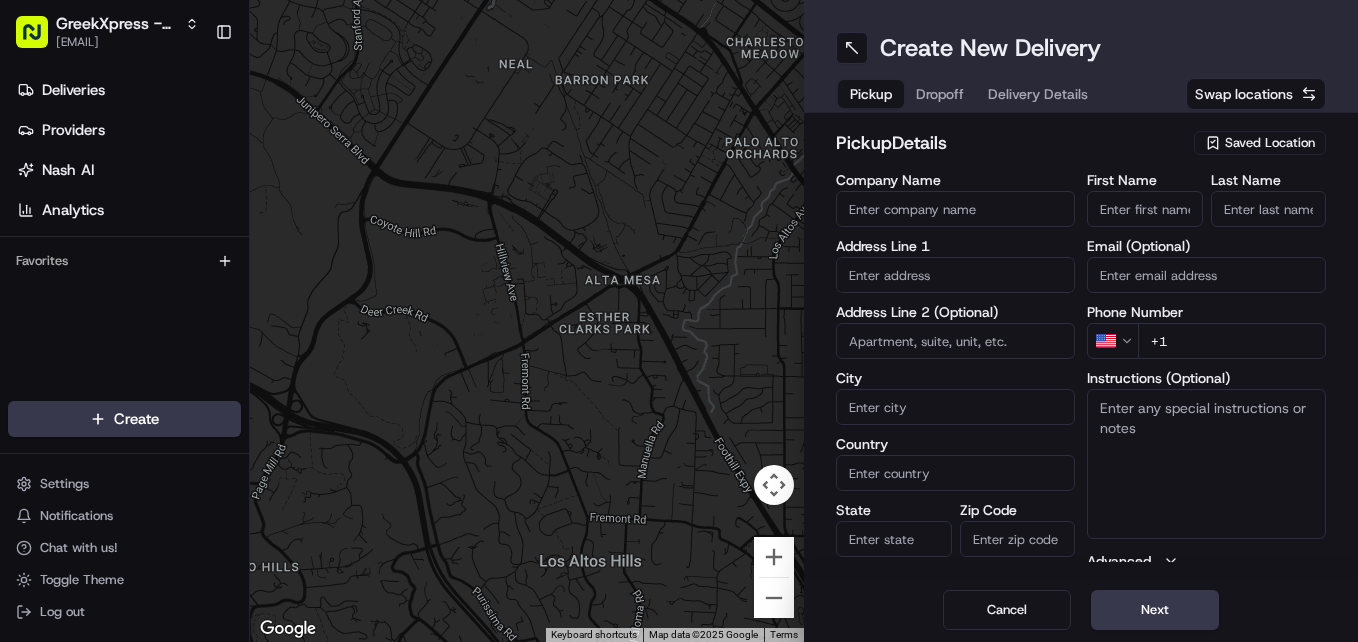 click on "Swap locations" at bounding box center (1244, 94) 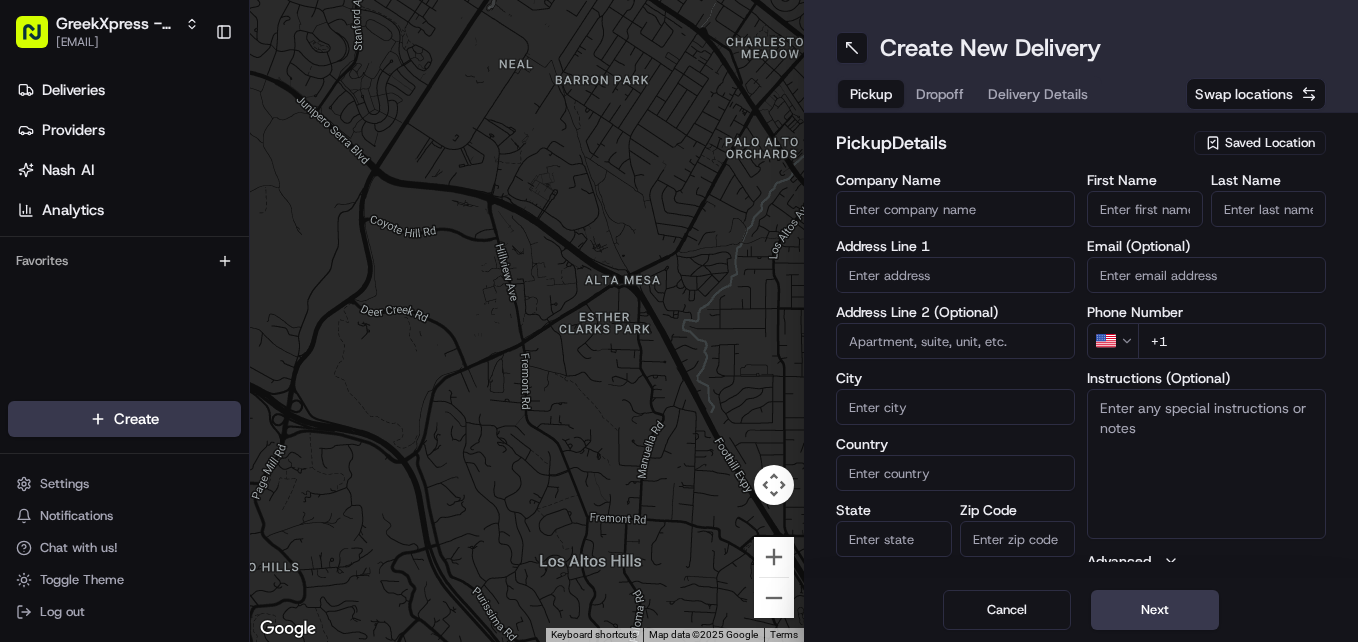 click on "Saved Location" at bounding box center (1270, 143) 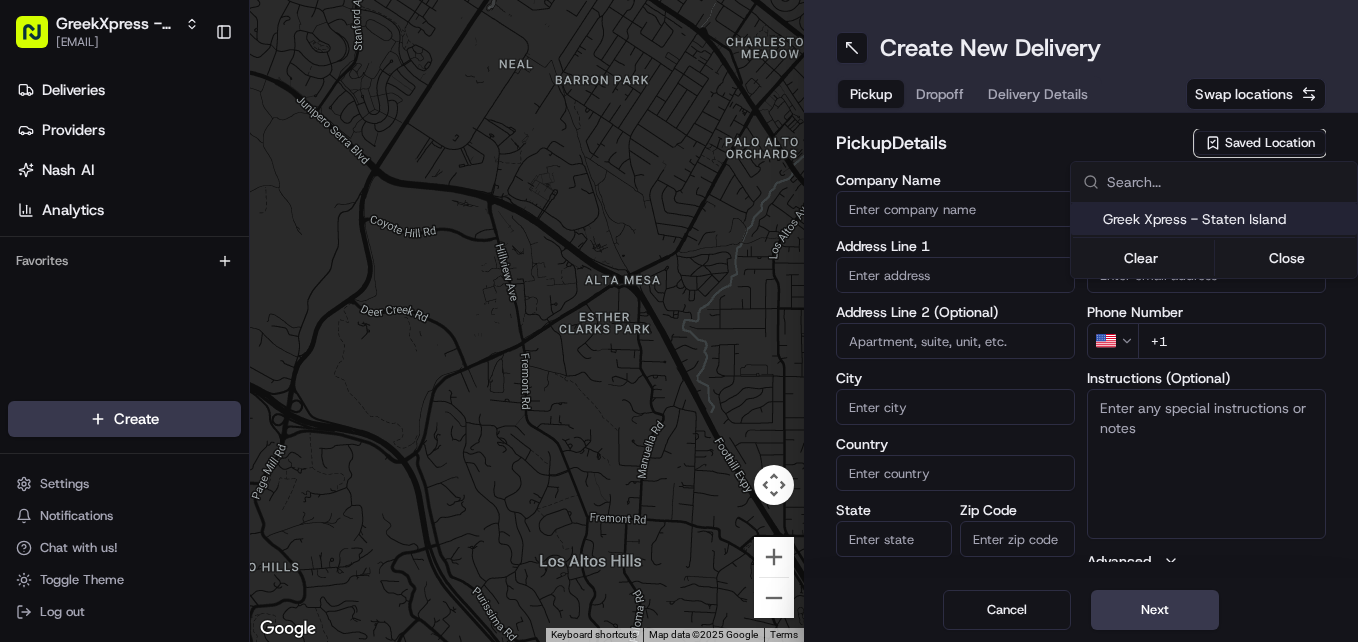 click on "Greek Xpress - Staten Island" at bounding box center [1226, 219] 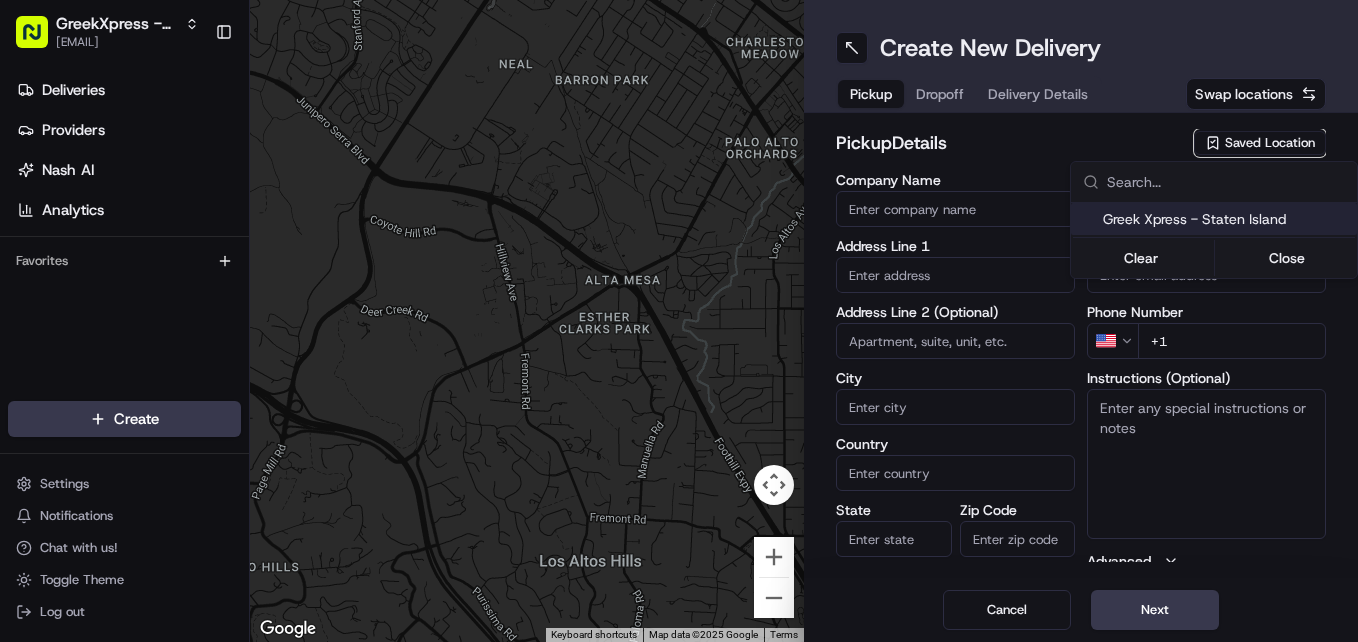 type on "Greek Xpress - Staten Island" 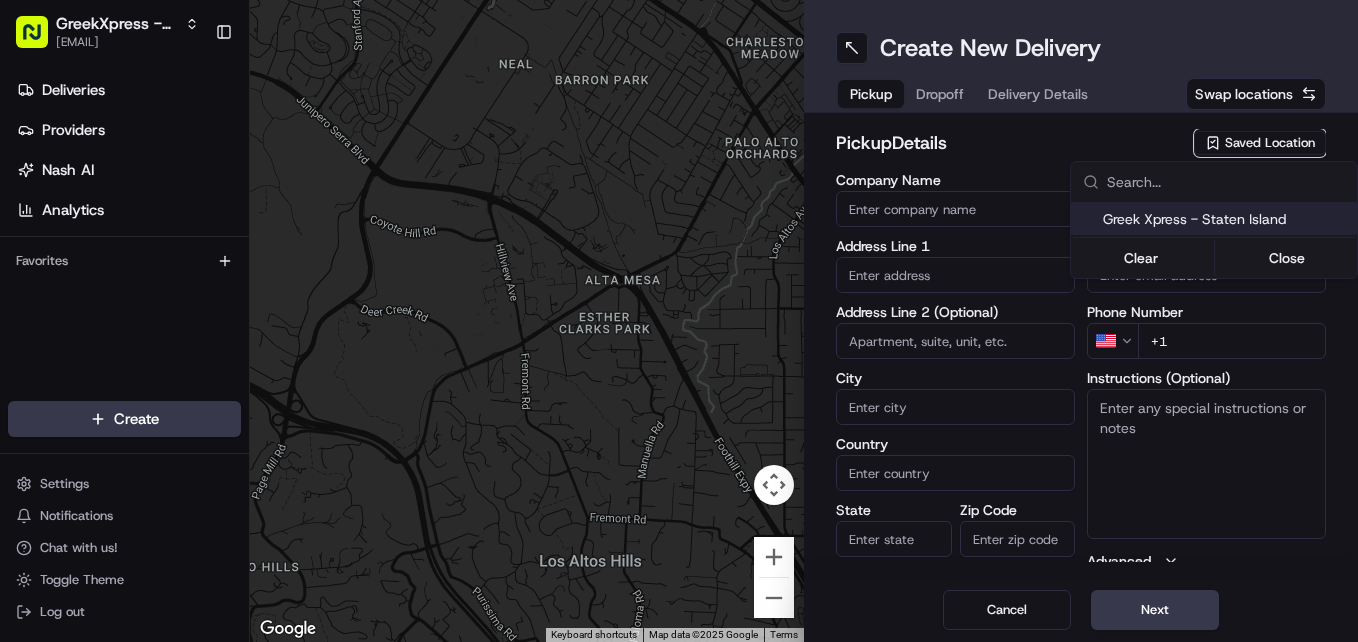 type on "Staten Island" 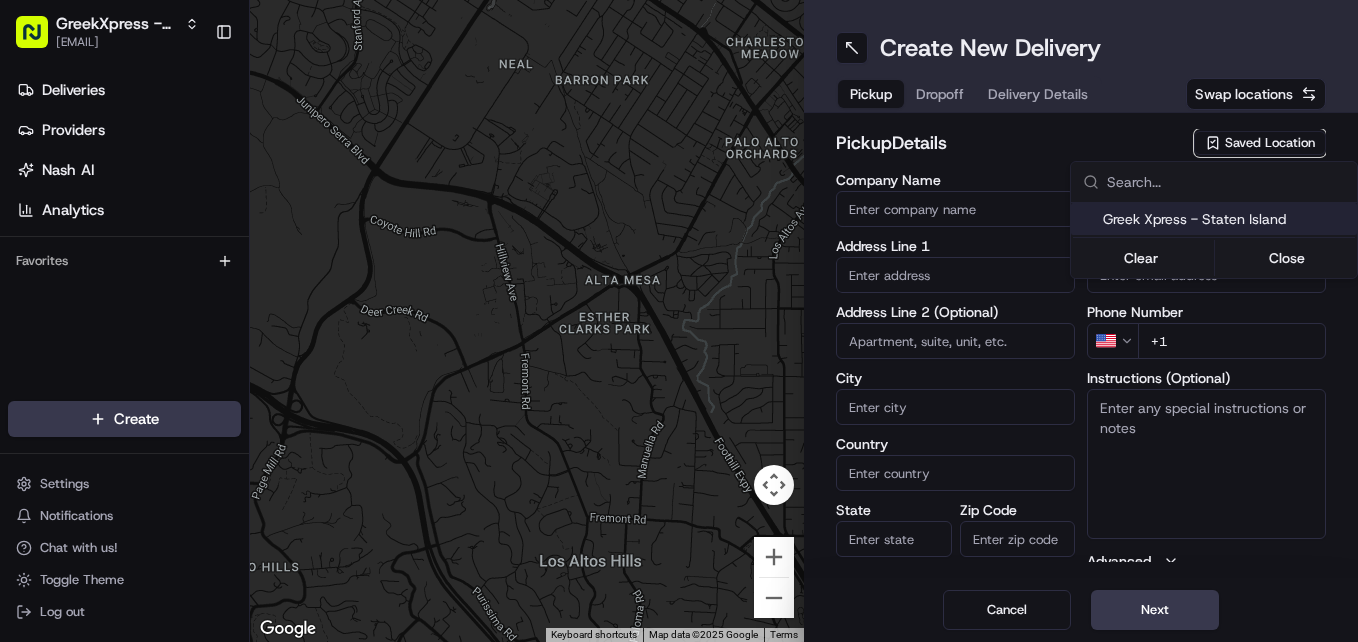 type on "NY" 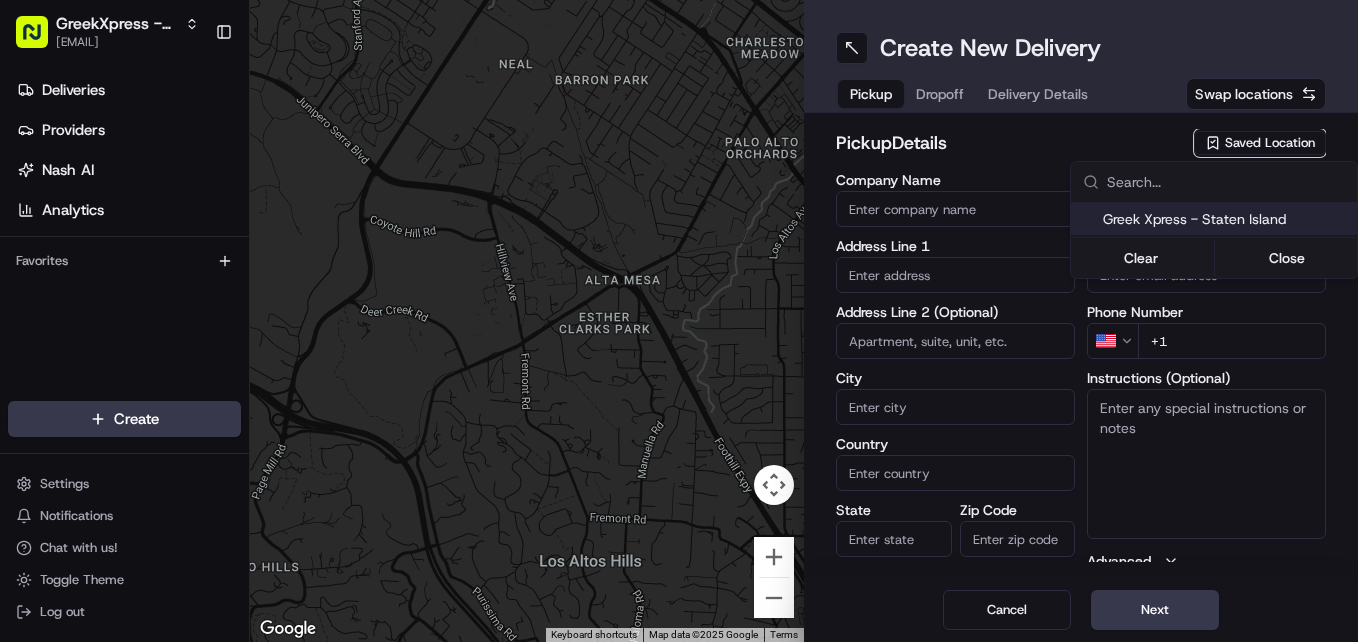 type on "10306" 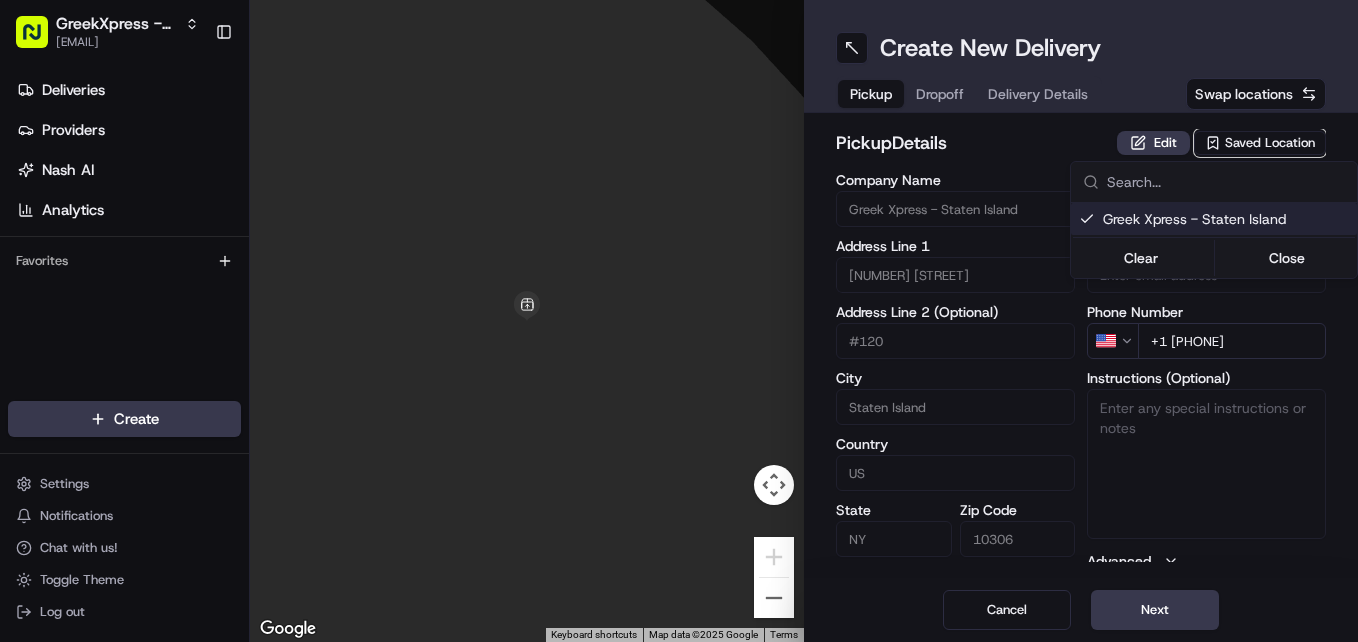 click on "GreekXpress - Staten Island [EMAIL] Toggle Sidebar Deliveries Providers Nash AI Analytics Favorites Main Menu Members & Organization Organization Users Roles Preferences Customization Tracking Orchestration Automations Dispatch Strategy Locations Pickup Locations Dropoff Locations Billing Billing Refund Requests Integrations Notification Triggers Webhooks API Keys Request Logs Create Settings Notifications Chat with us! Toggle Theme Log out To navigate the map with touch gestures double-tap and hold your finger on the map, then drag the map. ← Move left → Move right ↑ Move up ↓ Move down + Zoom in - Zoom out Home Jump left by 75% End Jump right by 75% Page Up Jump up by 75% Page Down Jump down by 75% Keyboard shortcuts Map Data Map data ©2025 Google Map data ©2025 Google 2 m Click to toggle between metric and imperial units Terms Report a map error Create New Delivery Pickup Dropoff Delivery Details Swap locations pickup Details Edit Saved Location Company Name #120" at bounding box center (679, 321) 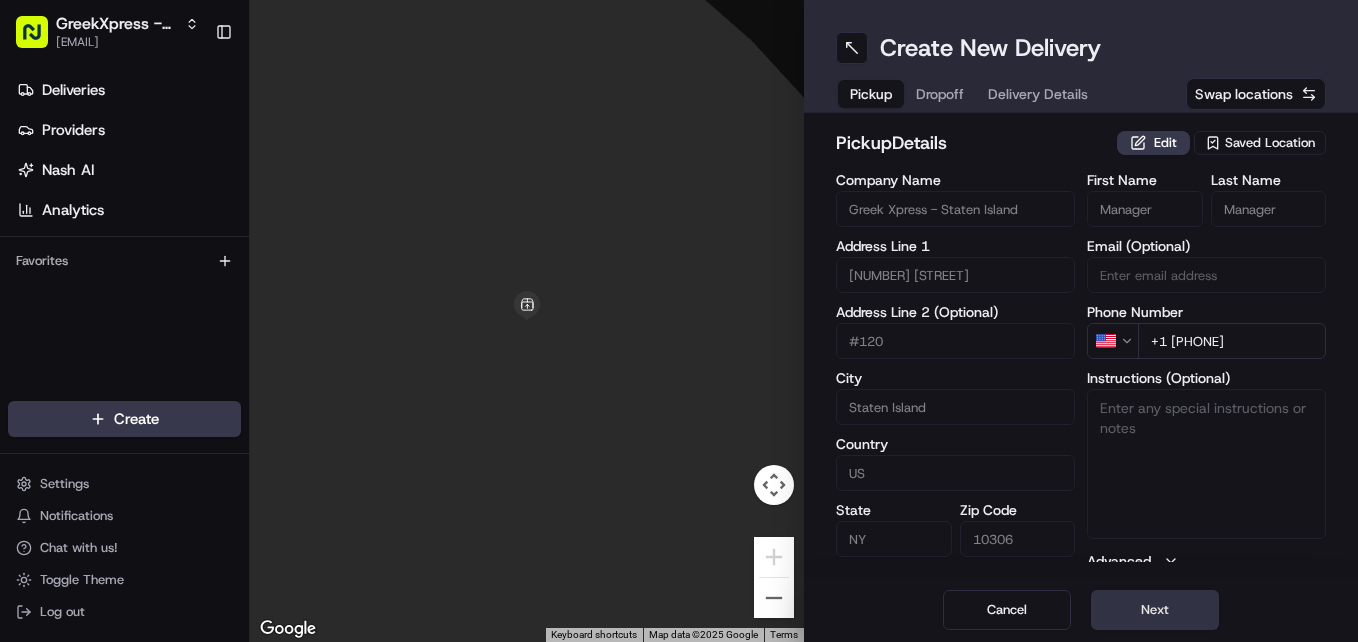 click on "Next" at bounding box center [1155, 610] 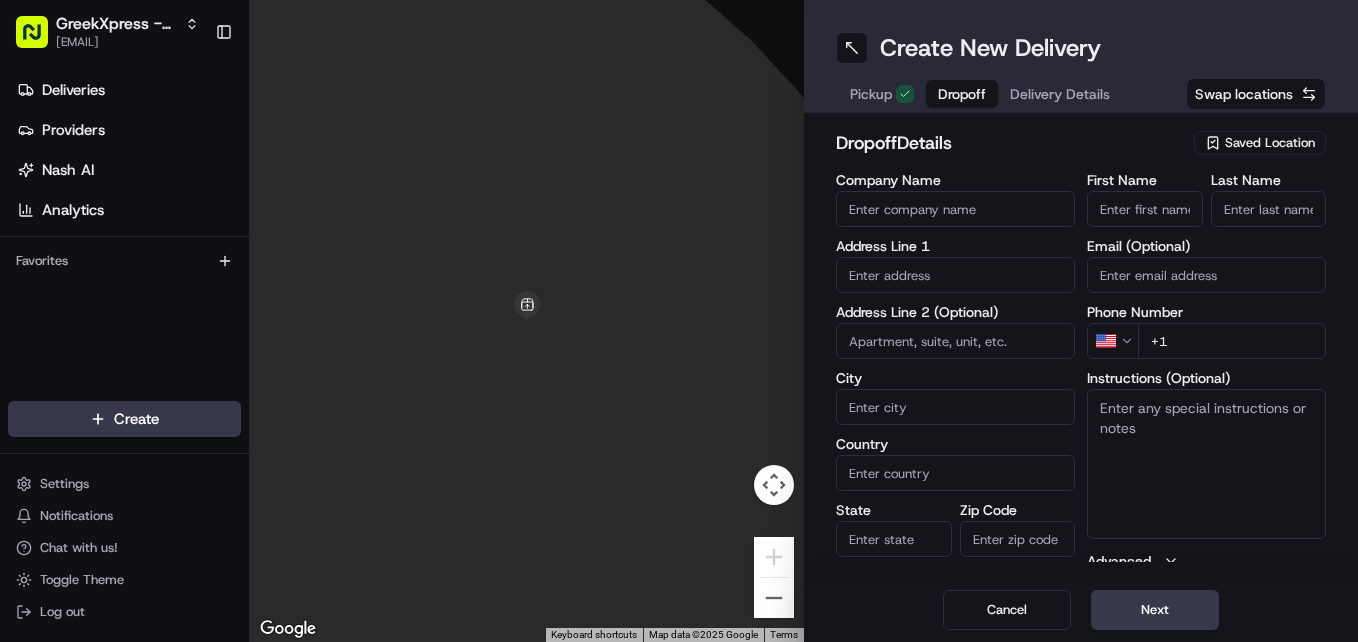 click on "First Name" at bounding box center (1145, 209) 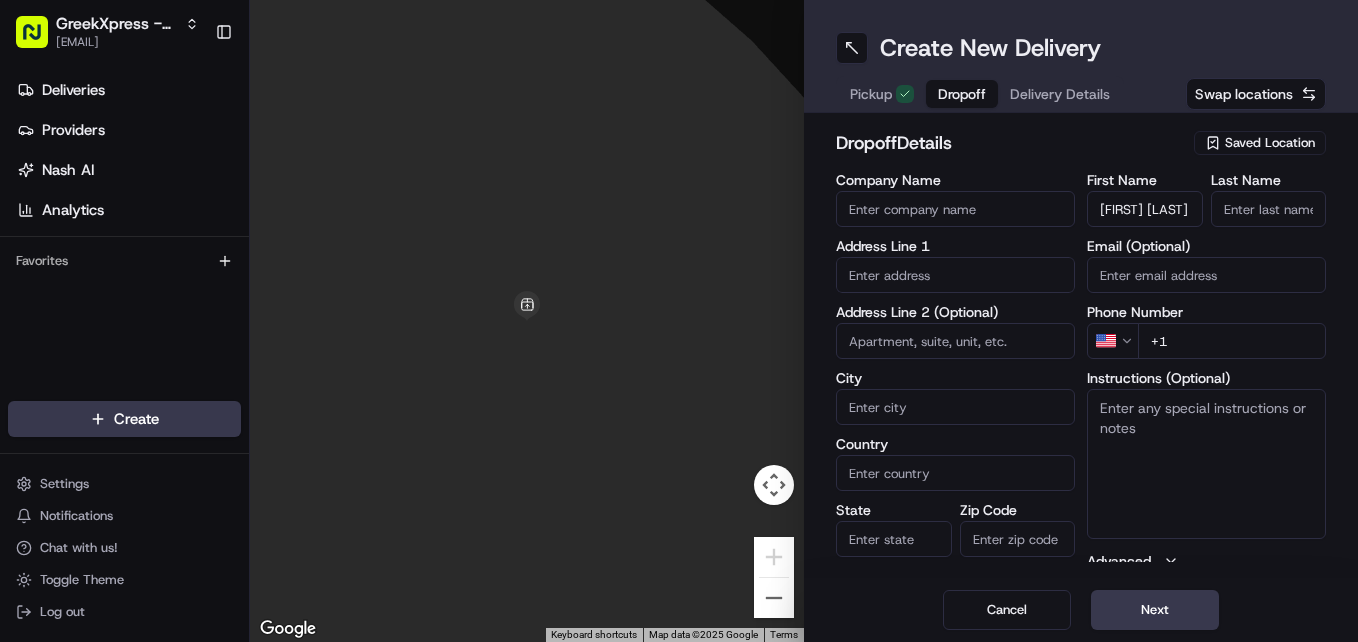 type on "[FIRST] [LAST]" 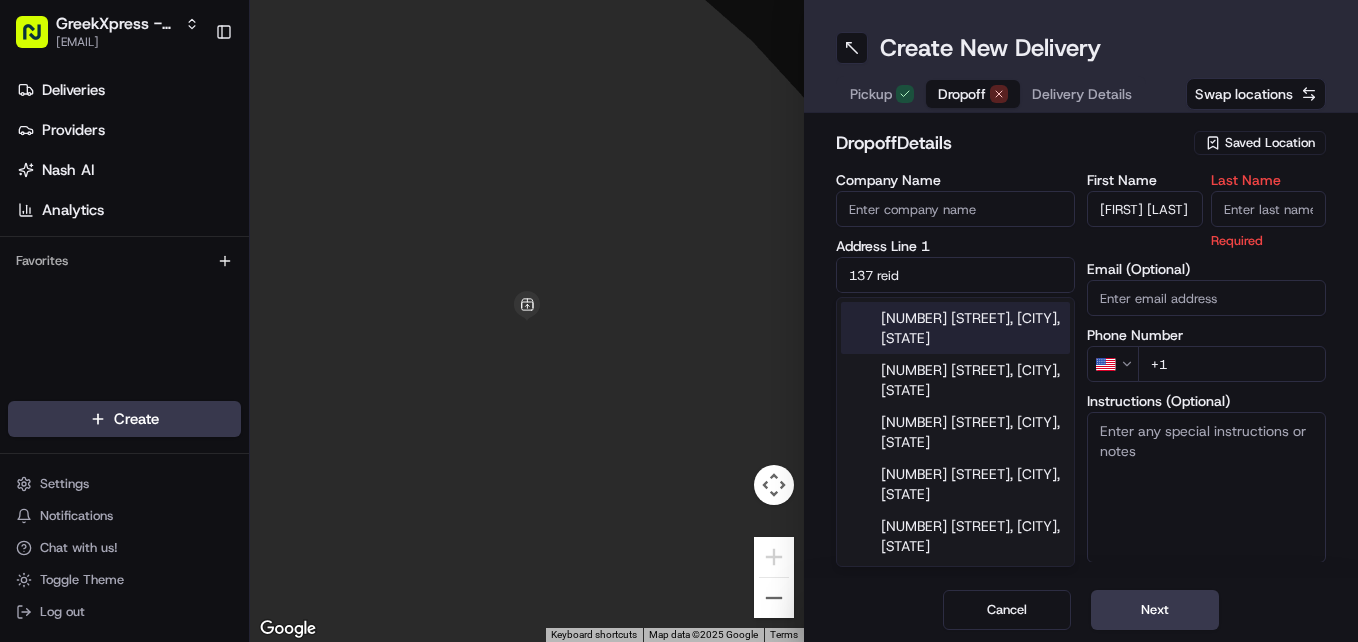 click on "[NUMBER] [STREET], [CITY], [STATE]" at bounding box center [955, 328] 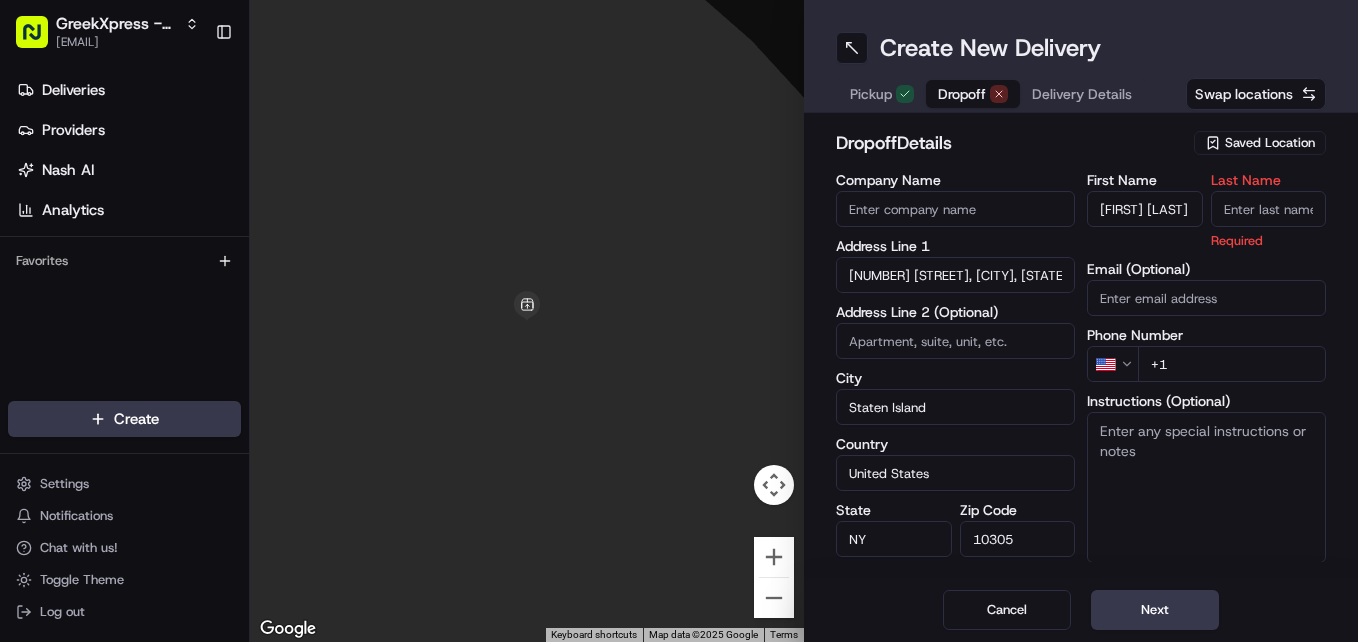 type on "[NUMBER]-[STREET], [CITY], [STATE] [POSTAL_CODE], [COUNTRY]" 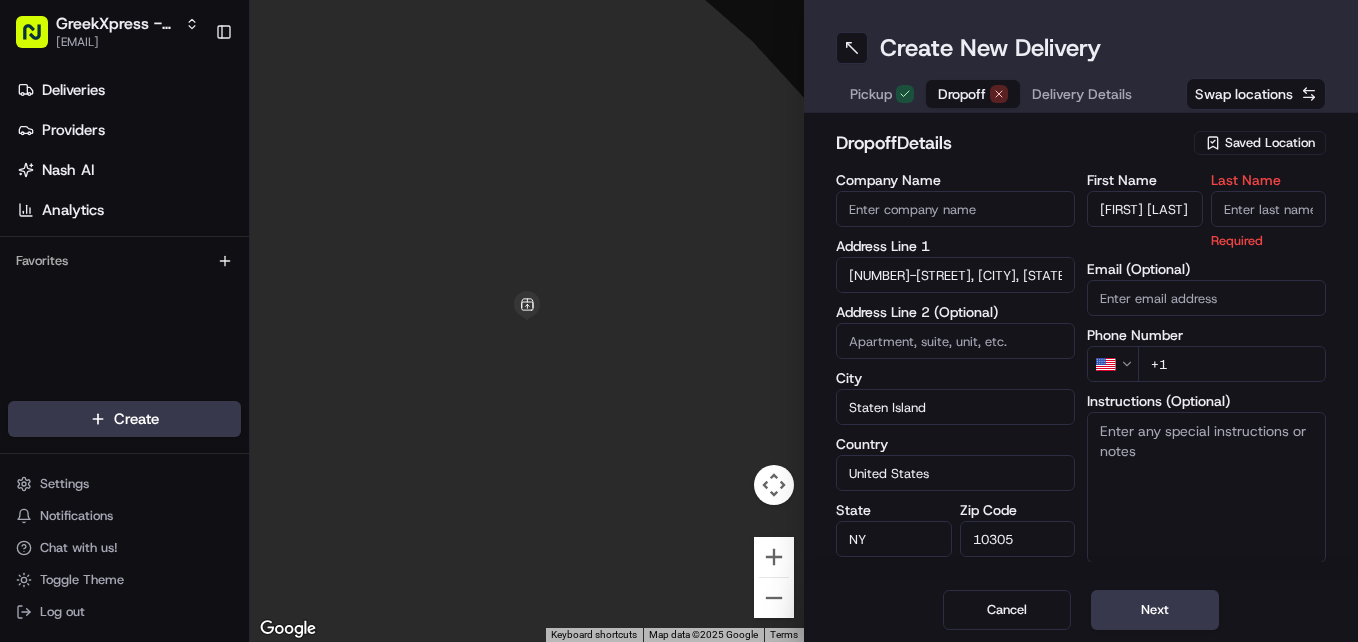 type on "[NUMBER] [STREET]" 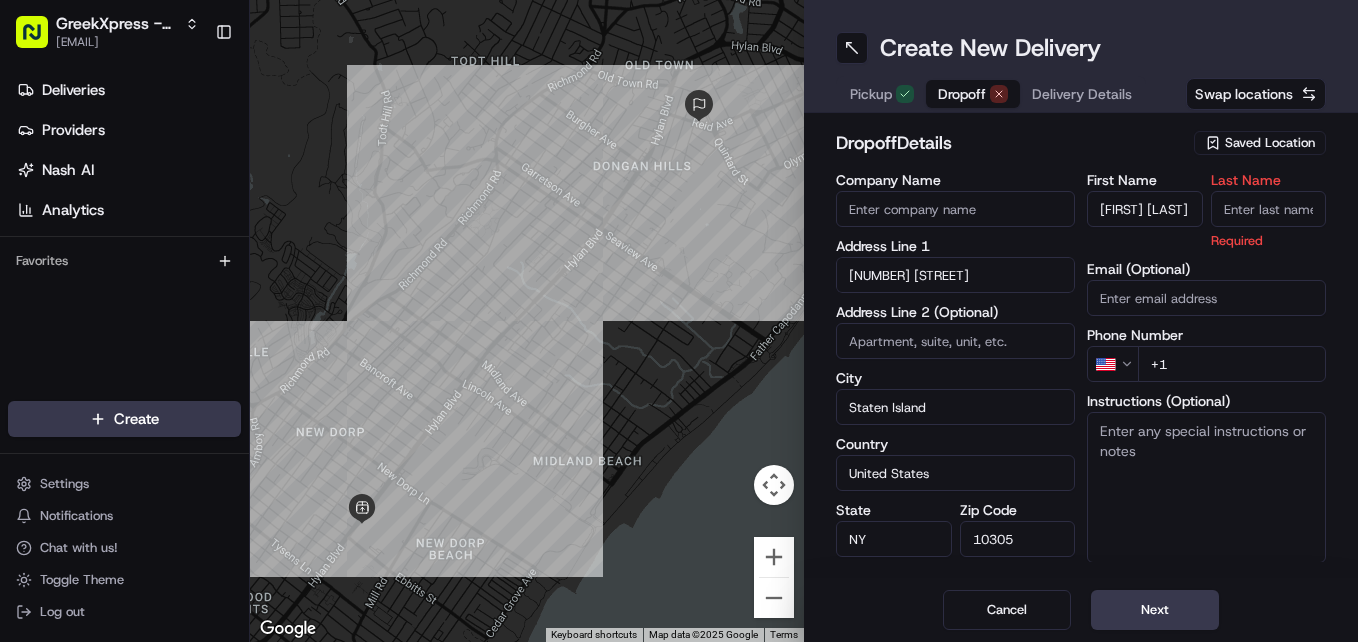 click on "+1" at bounding box center (1232, 364) 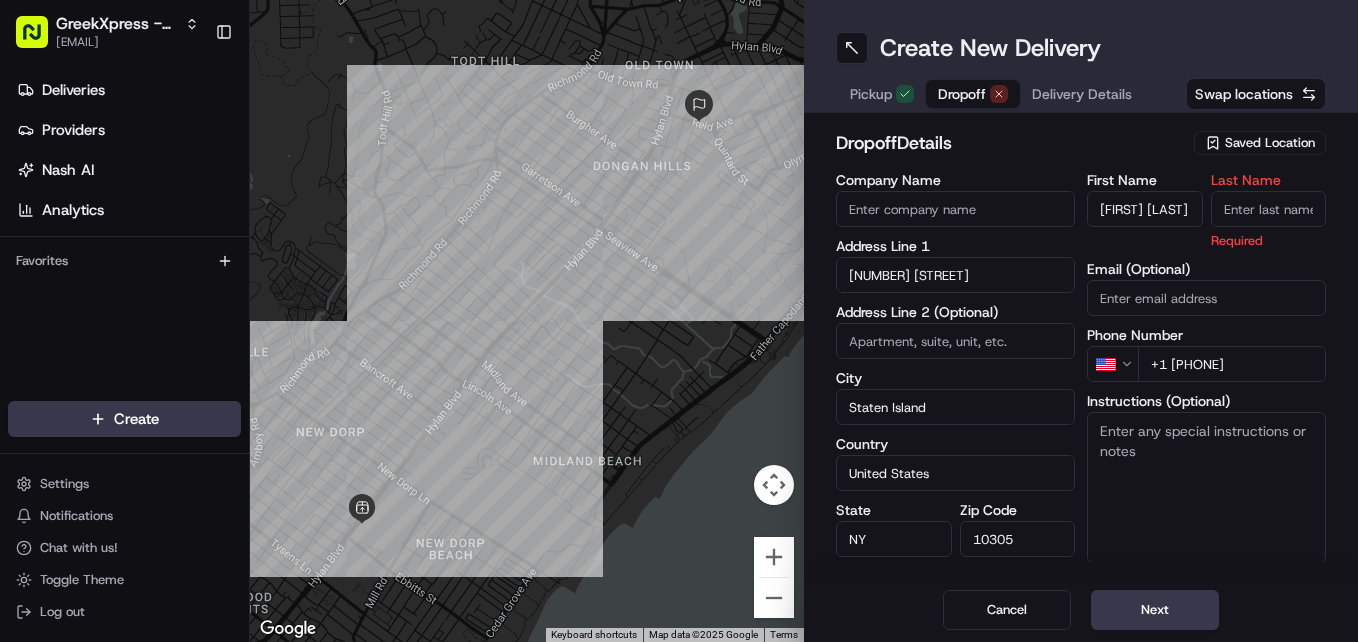 type on "+1 [PHONE]" 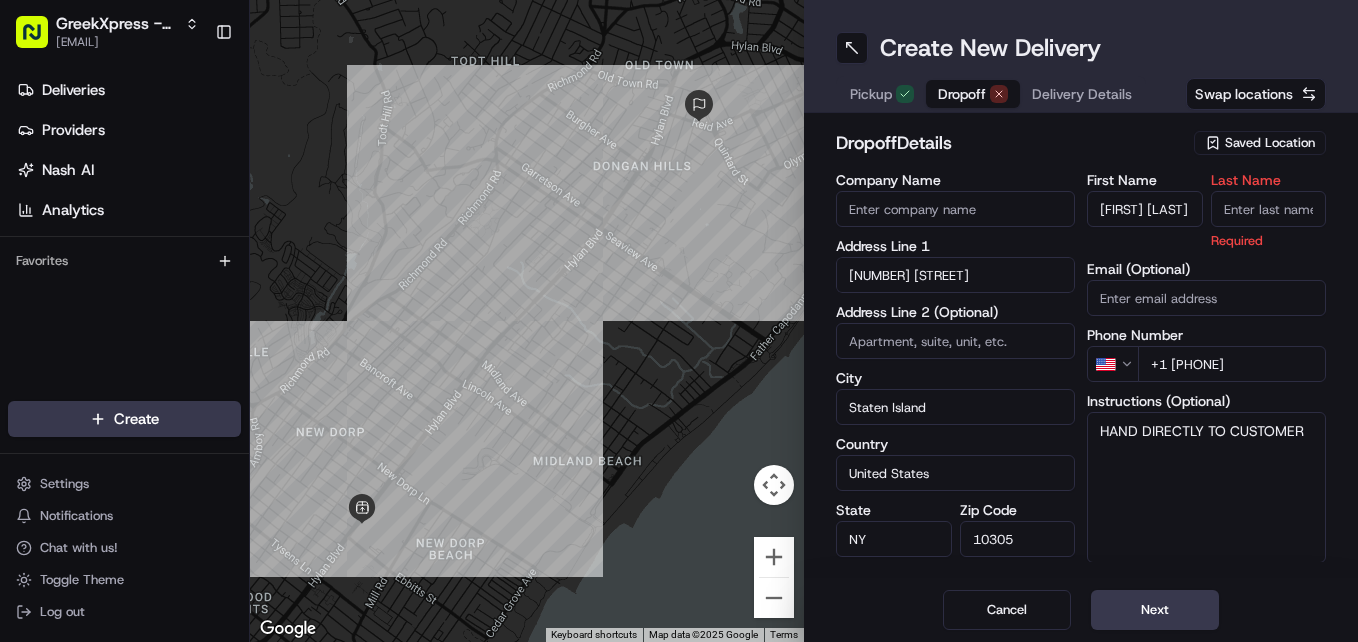 type on "g" 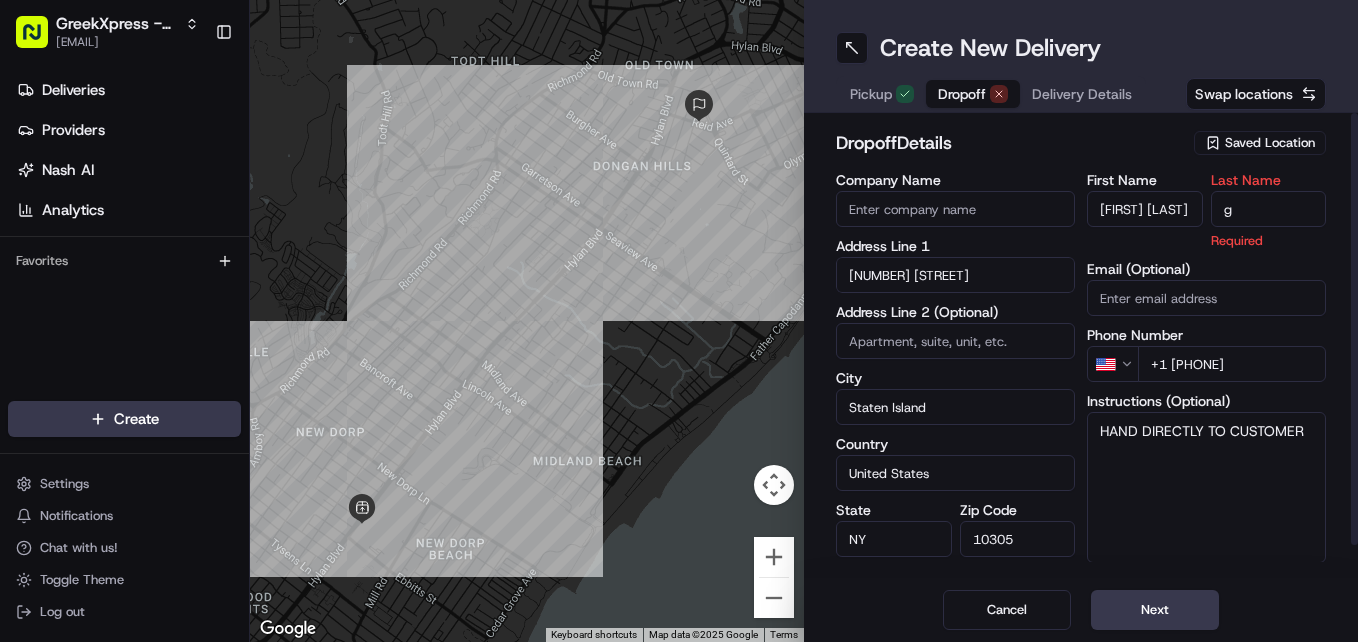 scroll, scrollTop: 33, scrollLeft: 0, axis: vertical 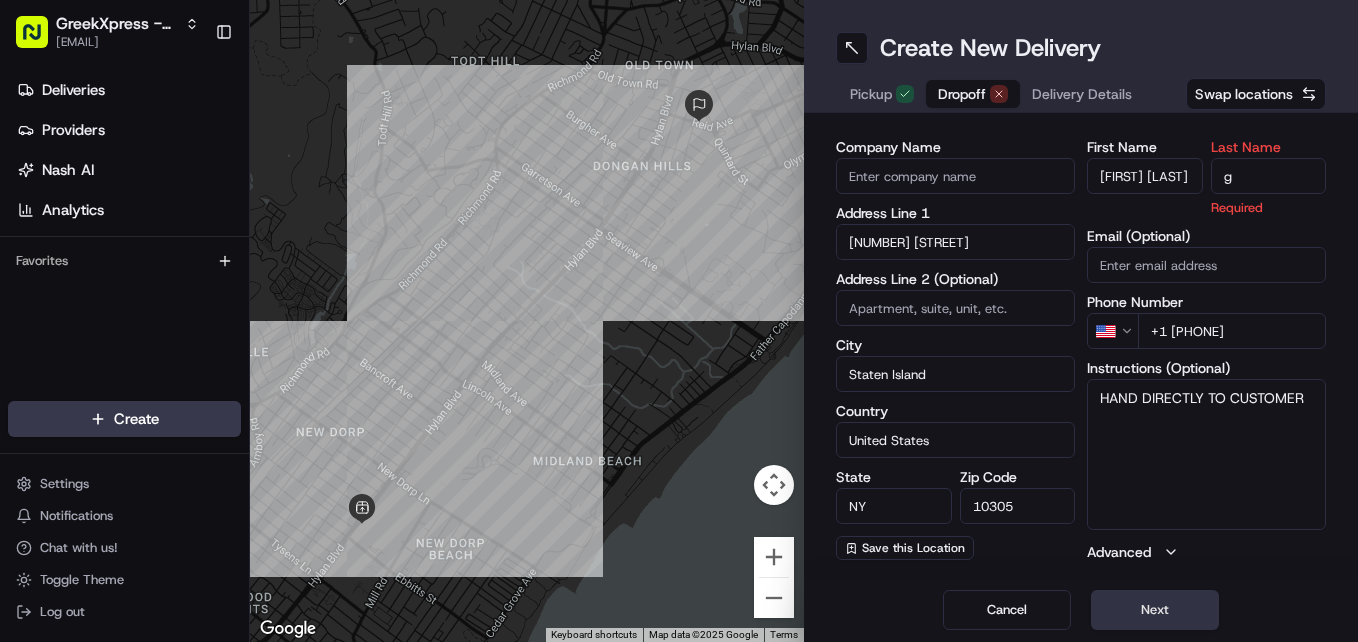 click on "Next" at bounding box center (1155, 610) 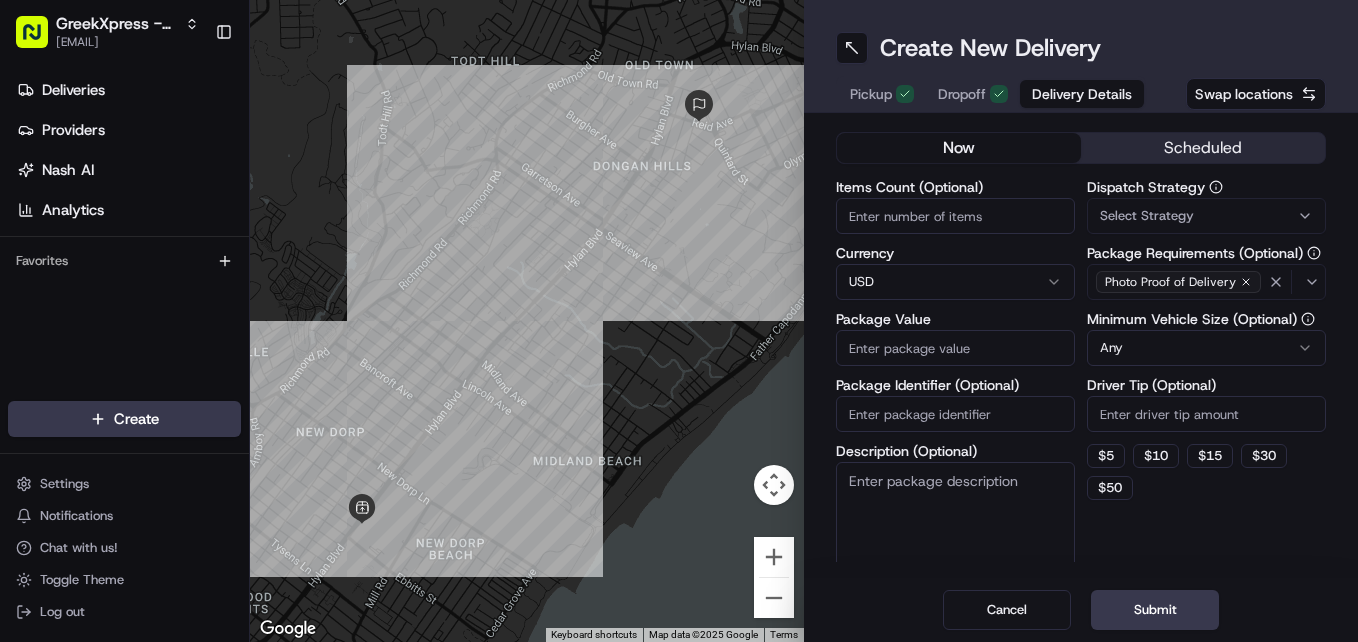 click on "Package Value" at bounding box center (955, 348) 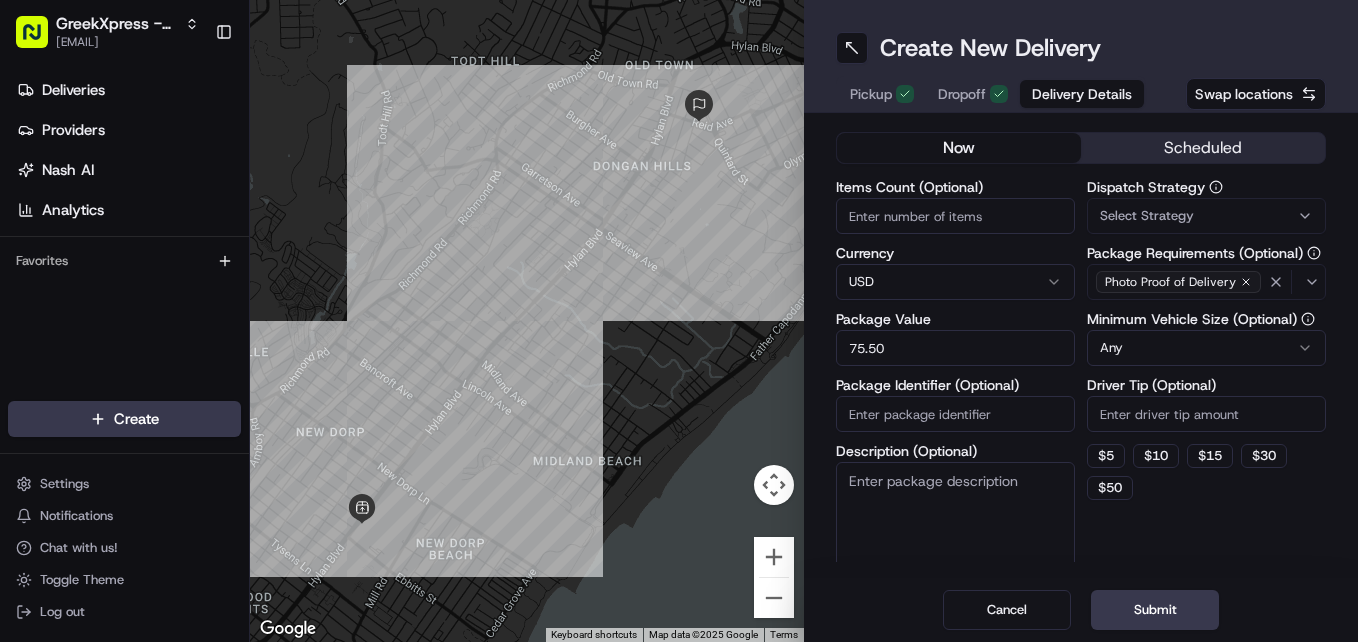 type on "75.50" 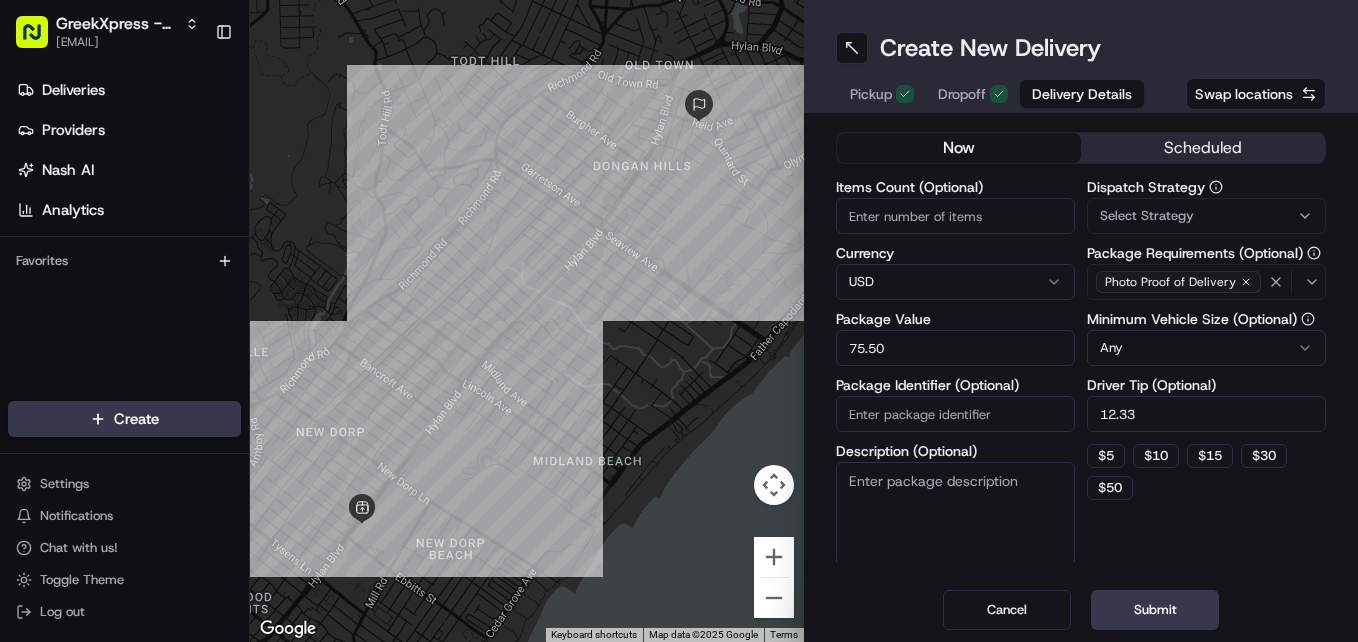 type on "12.33" 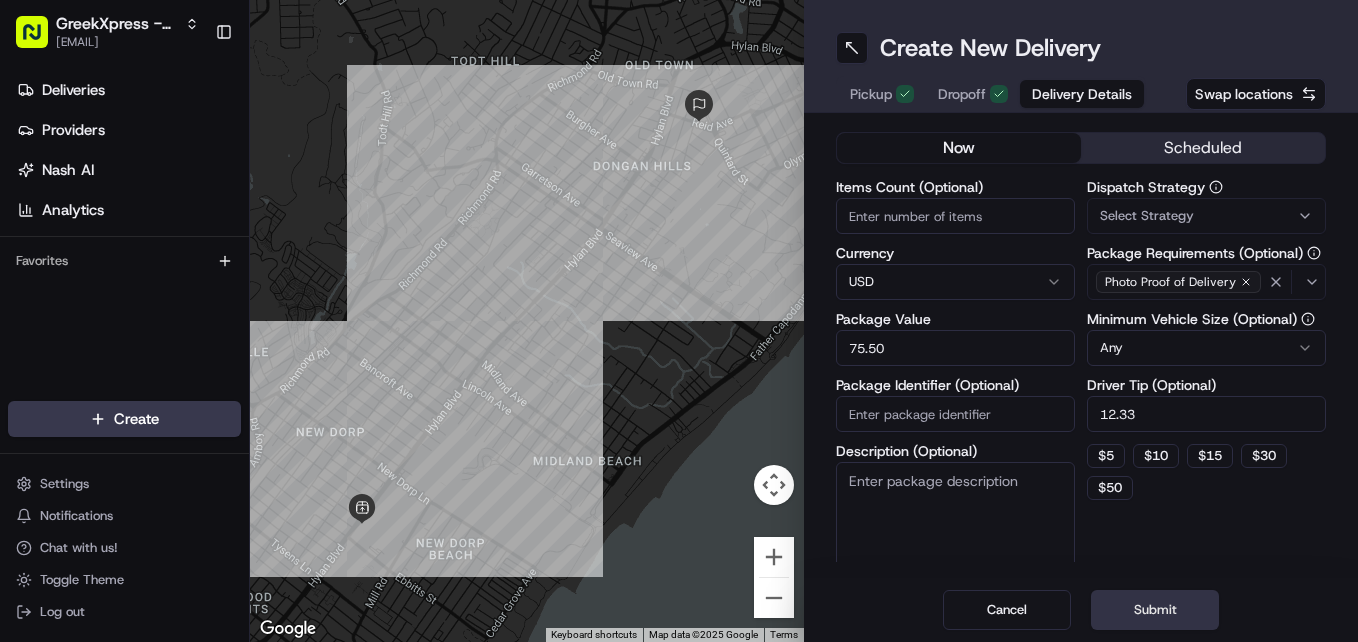 click on "Submit" at bounding box center [1155, 610] 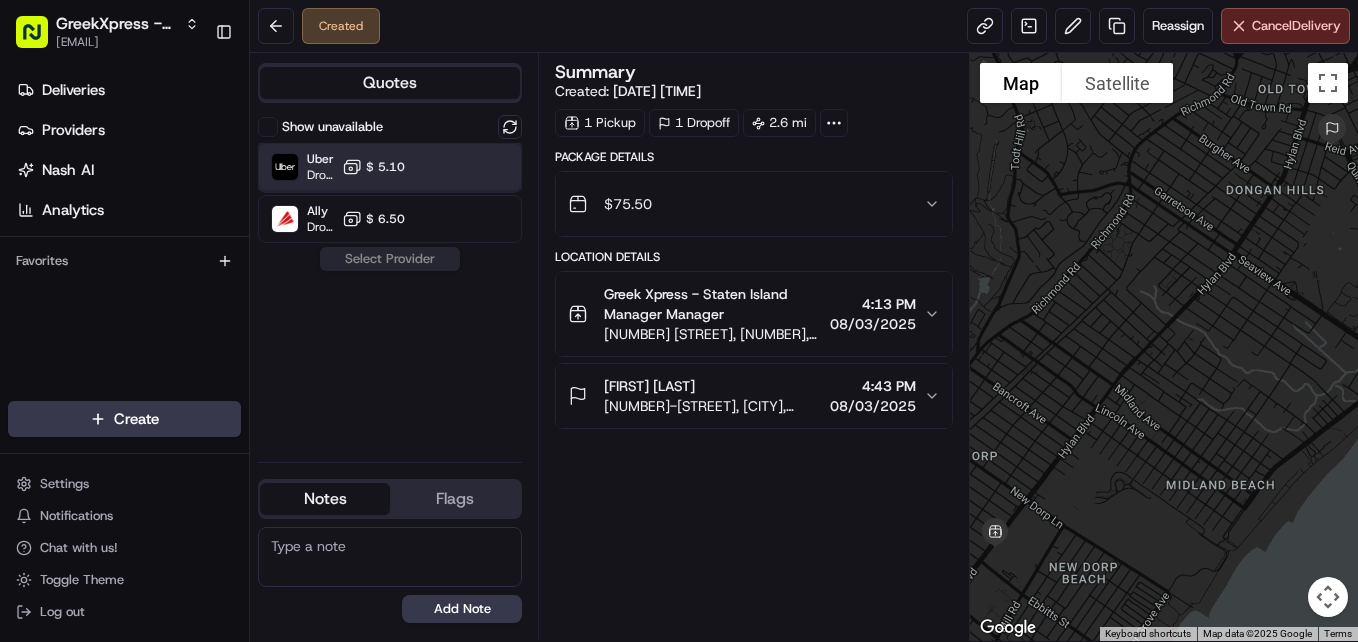 click on "Uber Dropoff ETA   37 minutes $   5.10" at bounding box center [390, 167] 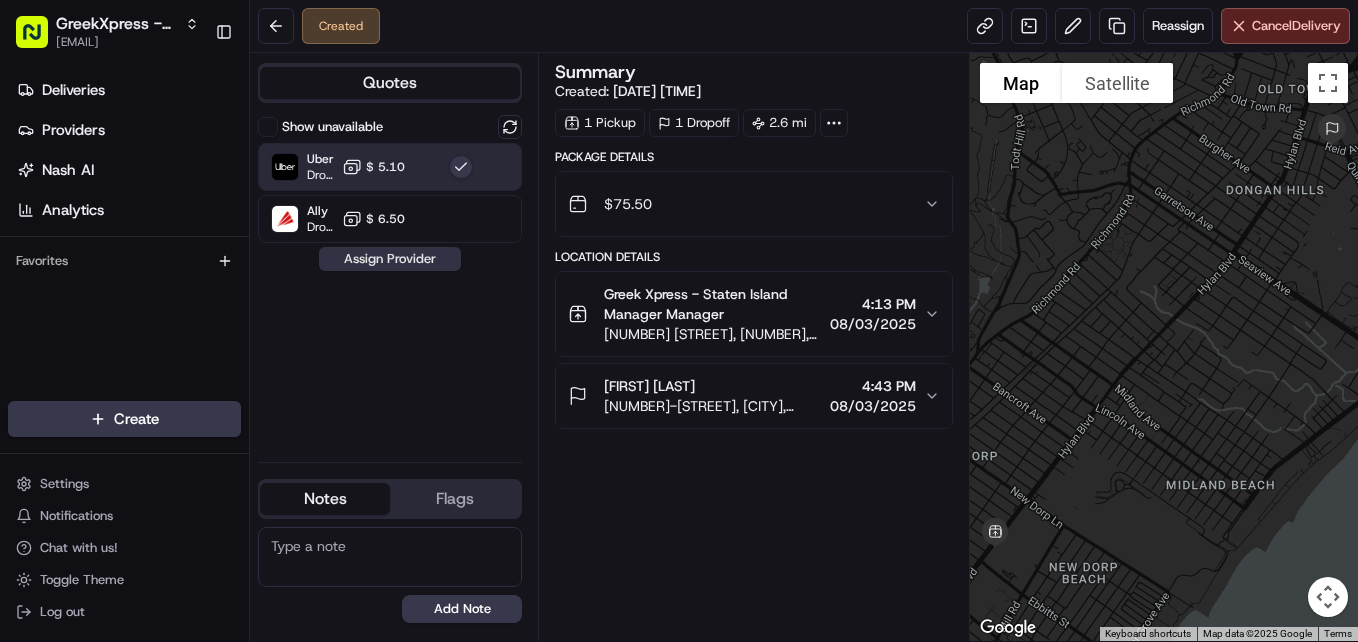 click on "Assign Provider" at bounding box center [390, 259] 